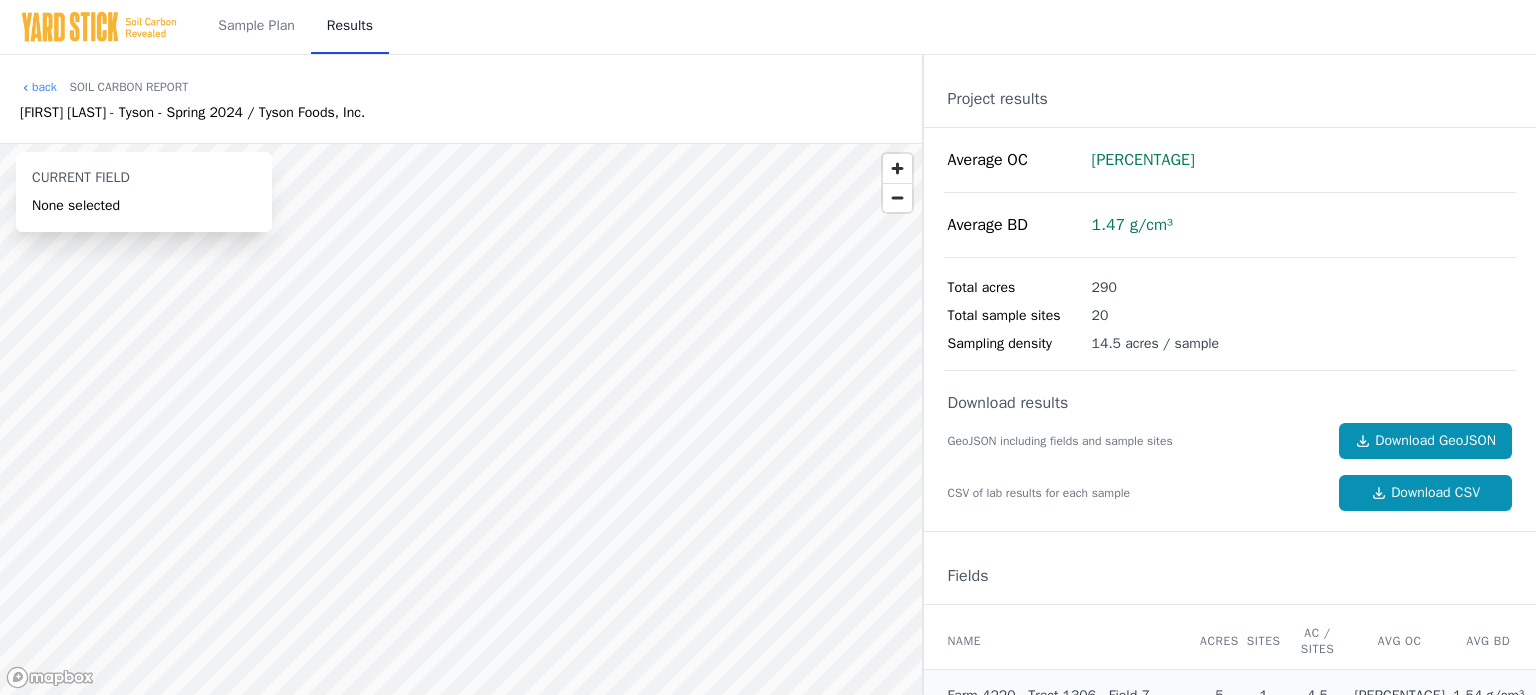 scroll, scrollTop: 0, scrollLeft: 0, axis: both 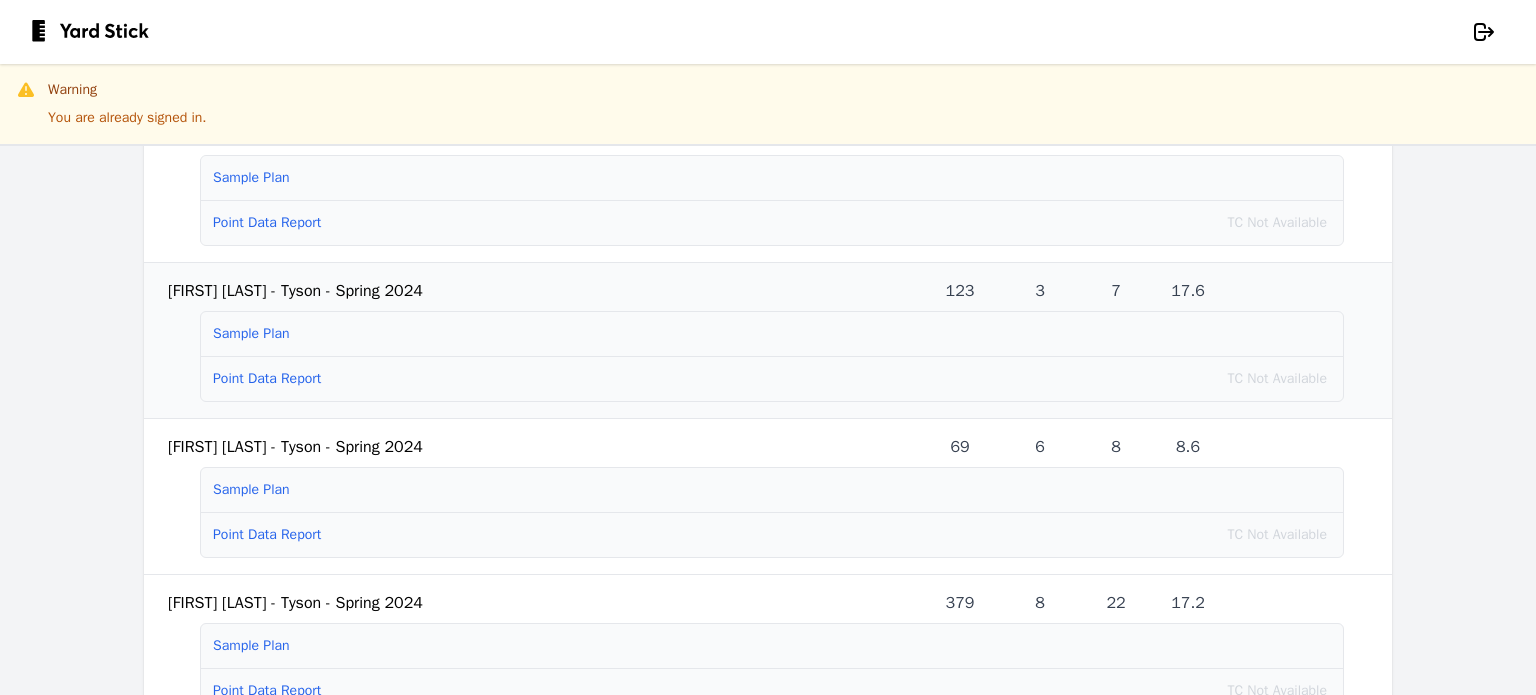 click on "Point Data Report" at bounding box center [267, 378] 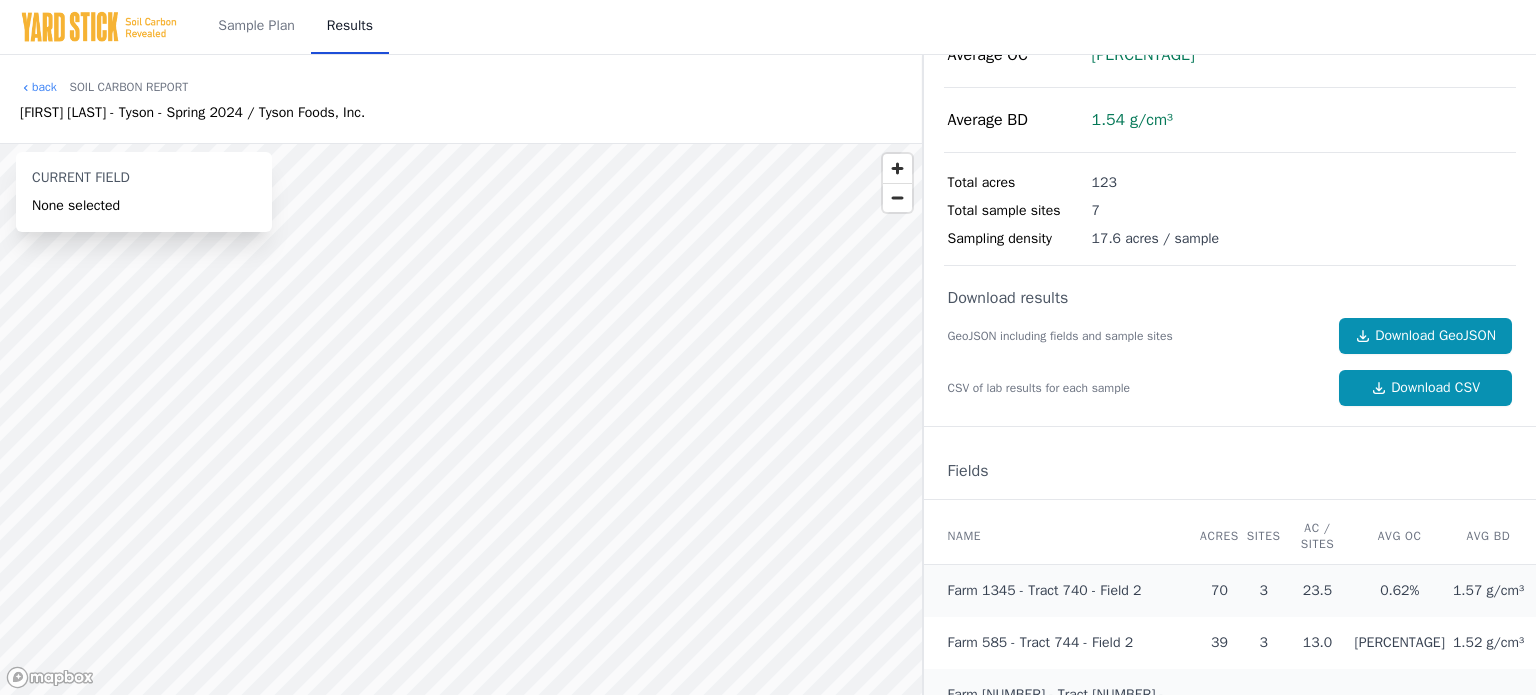 scroll, scrollTop: 112, scrollLeft: 0, axis: vertical 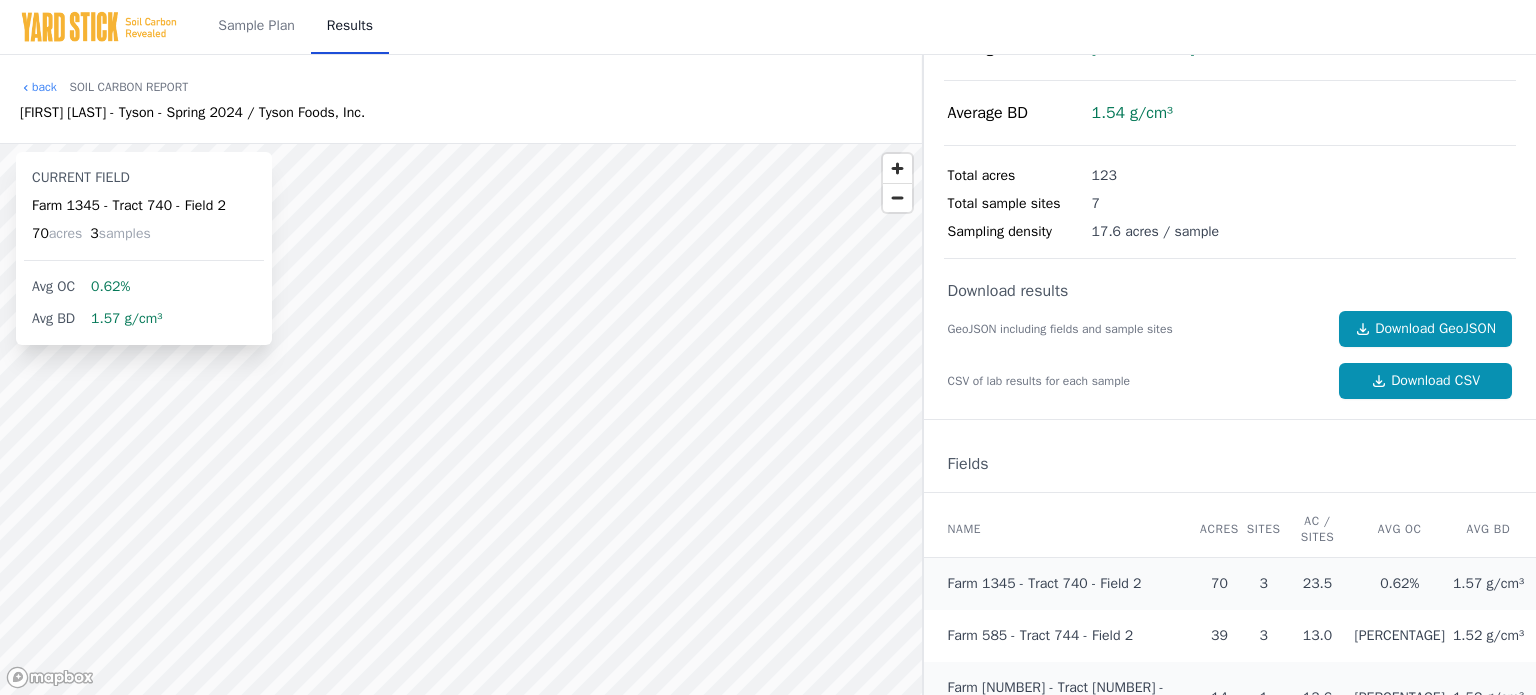 drag, startPoint x: 936, startPoint y: 459, endPoint x: 1512, endPoint y: 676, distance: 615.5201 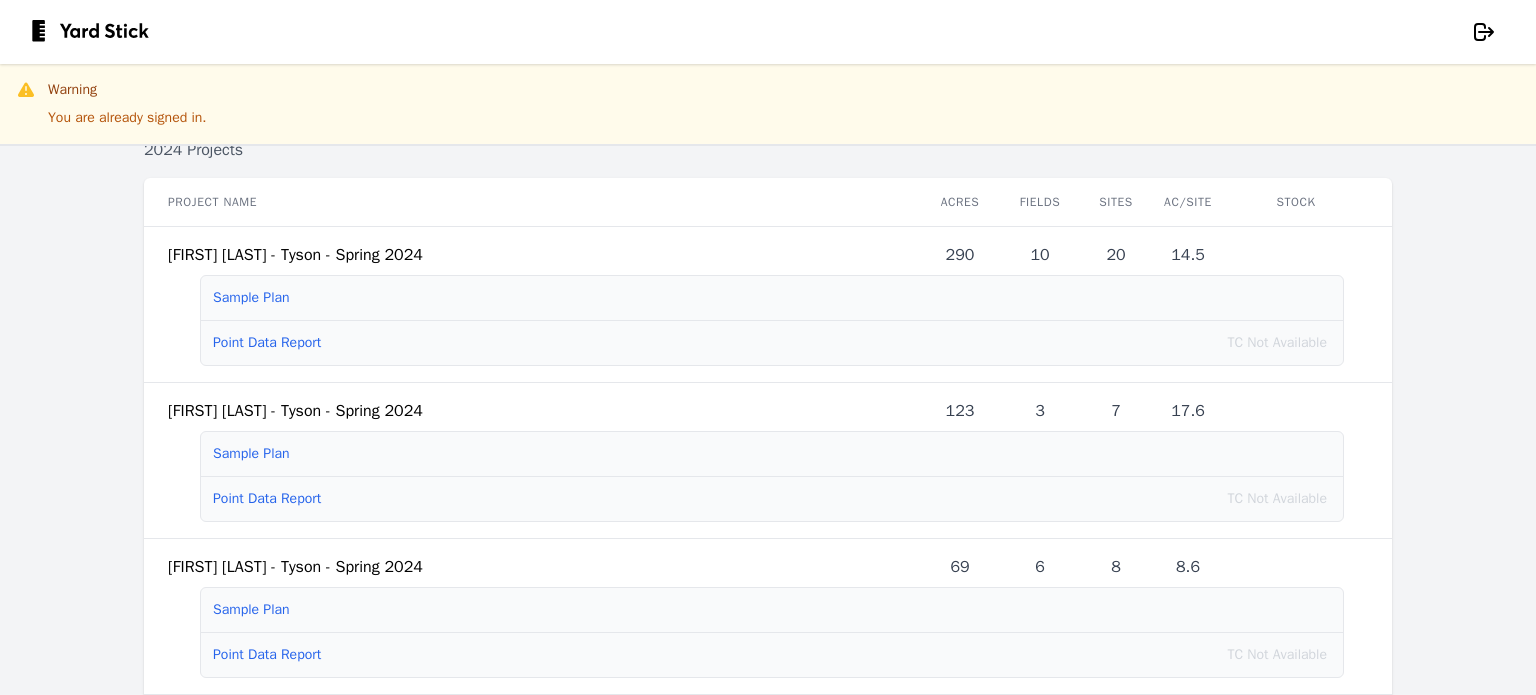 scroll, scrollTop: 300, scrollLeft: 0, axis: vertical 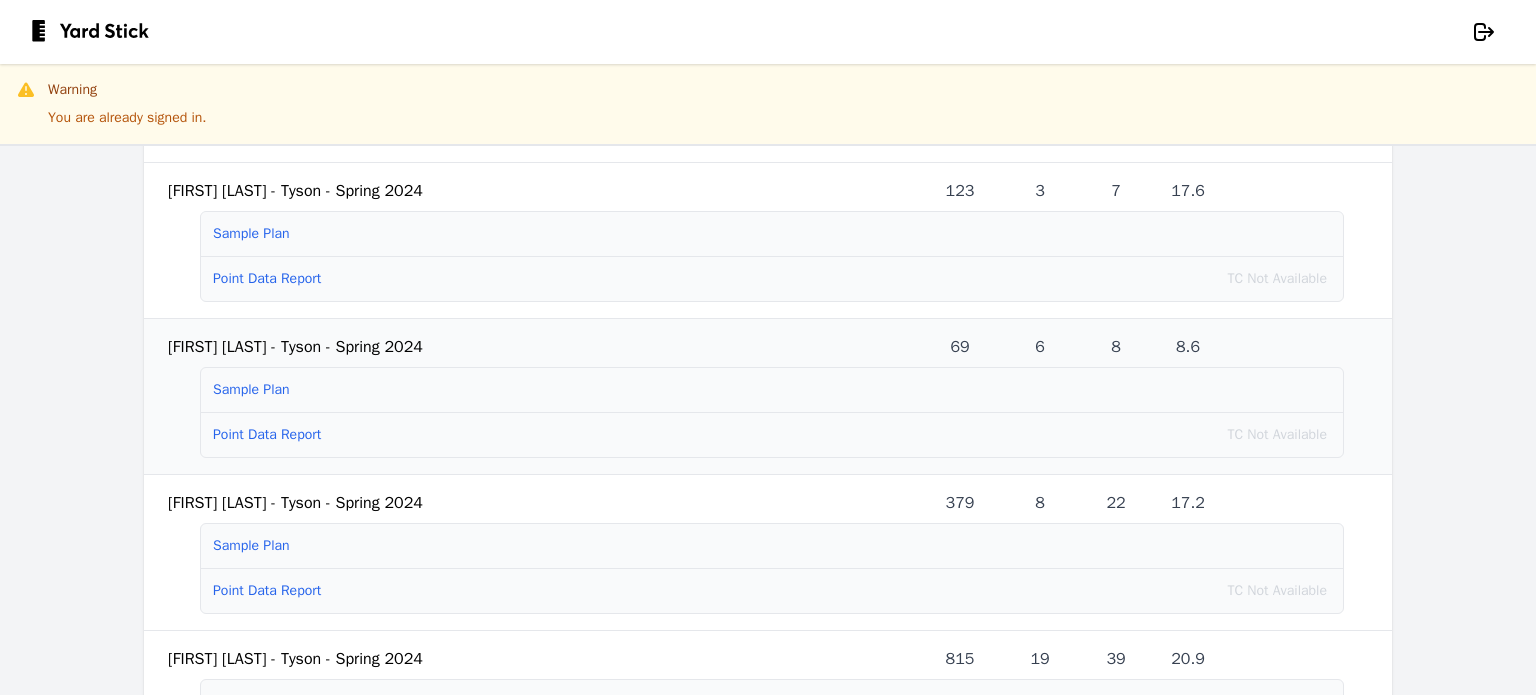 click on "Point Data Report" at bounding box center [267, 434] 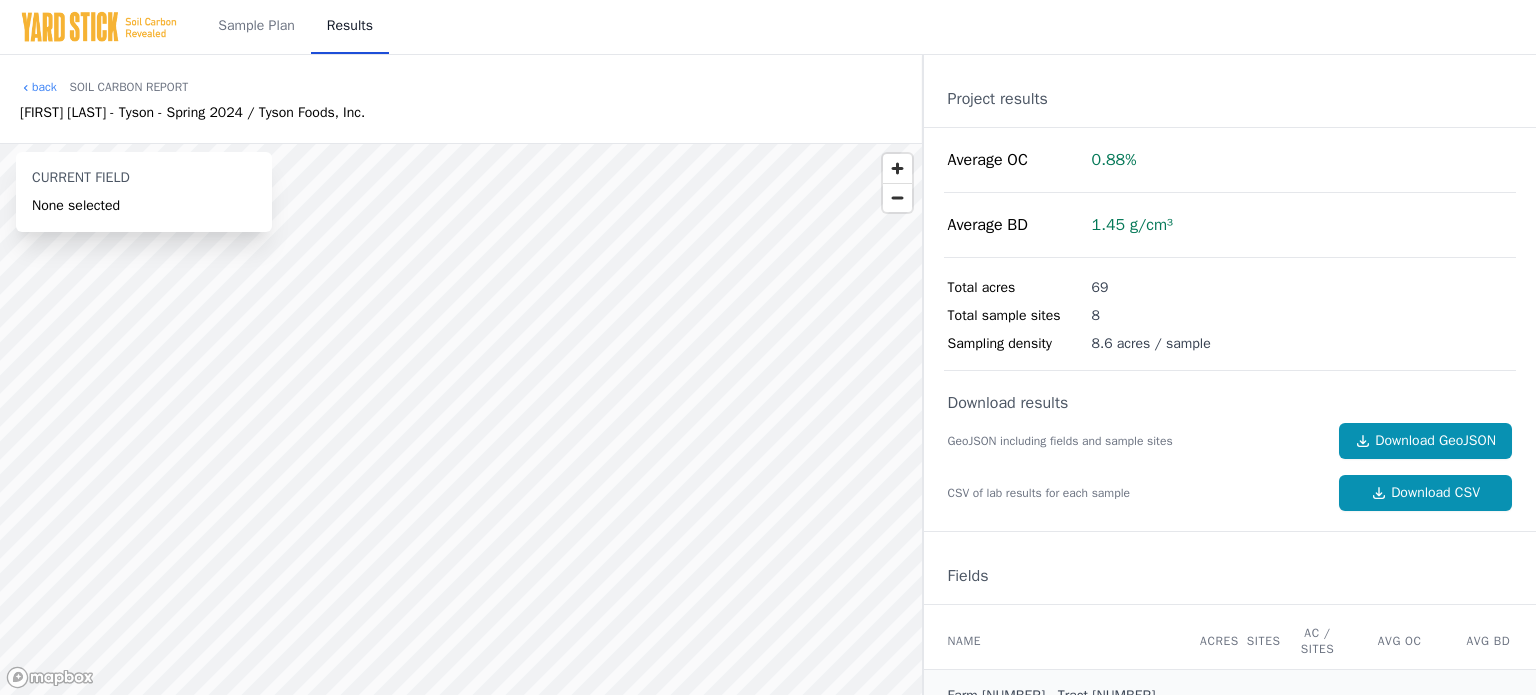 scroll, scrollTop: 268, scrollLeft: 0, axis: vertical 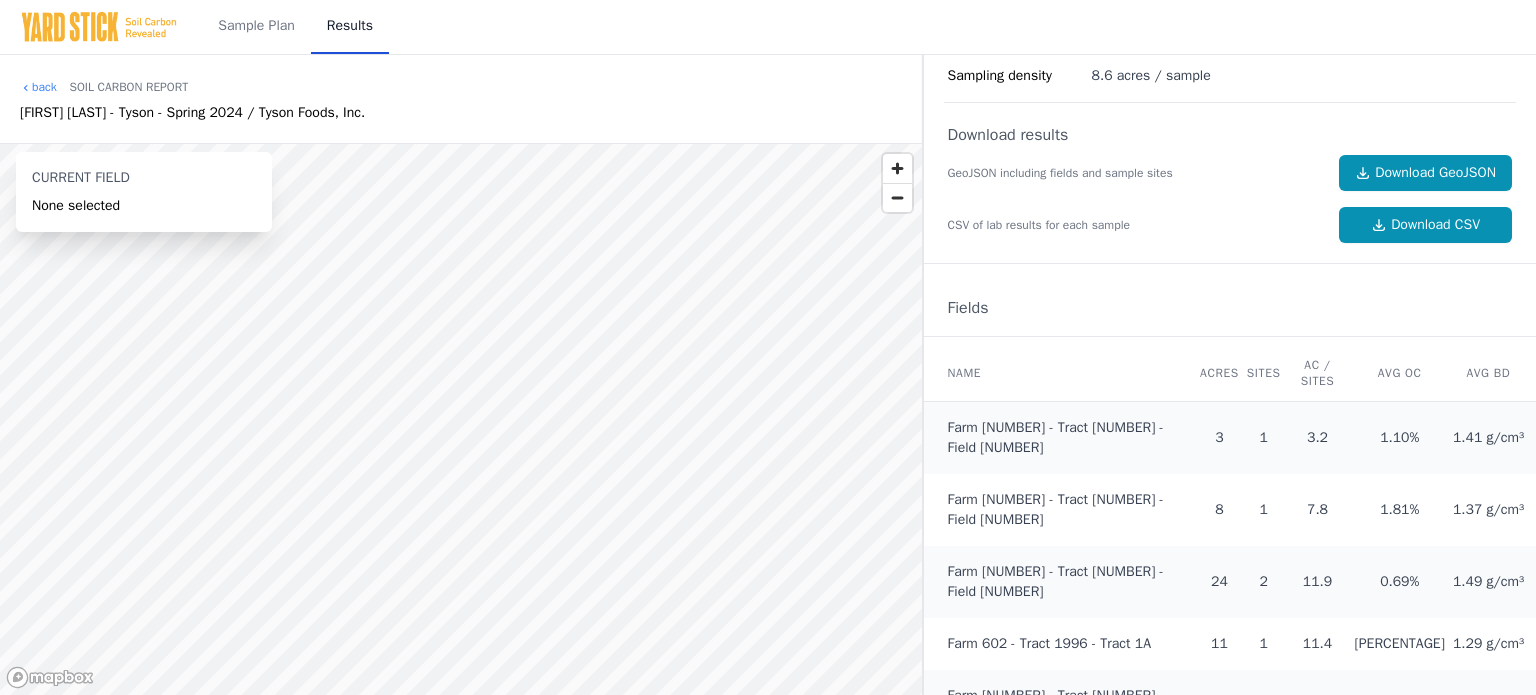 drag, startPoint x: 942, startPoint y: 364, endPoint x: 1507, endPoint y: 671, distance: 643.0195 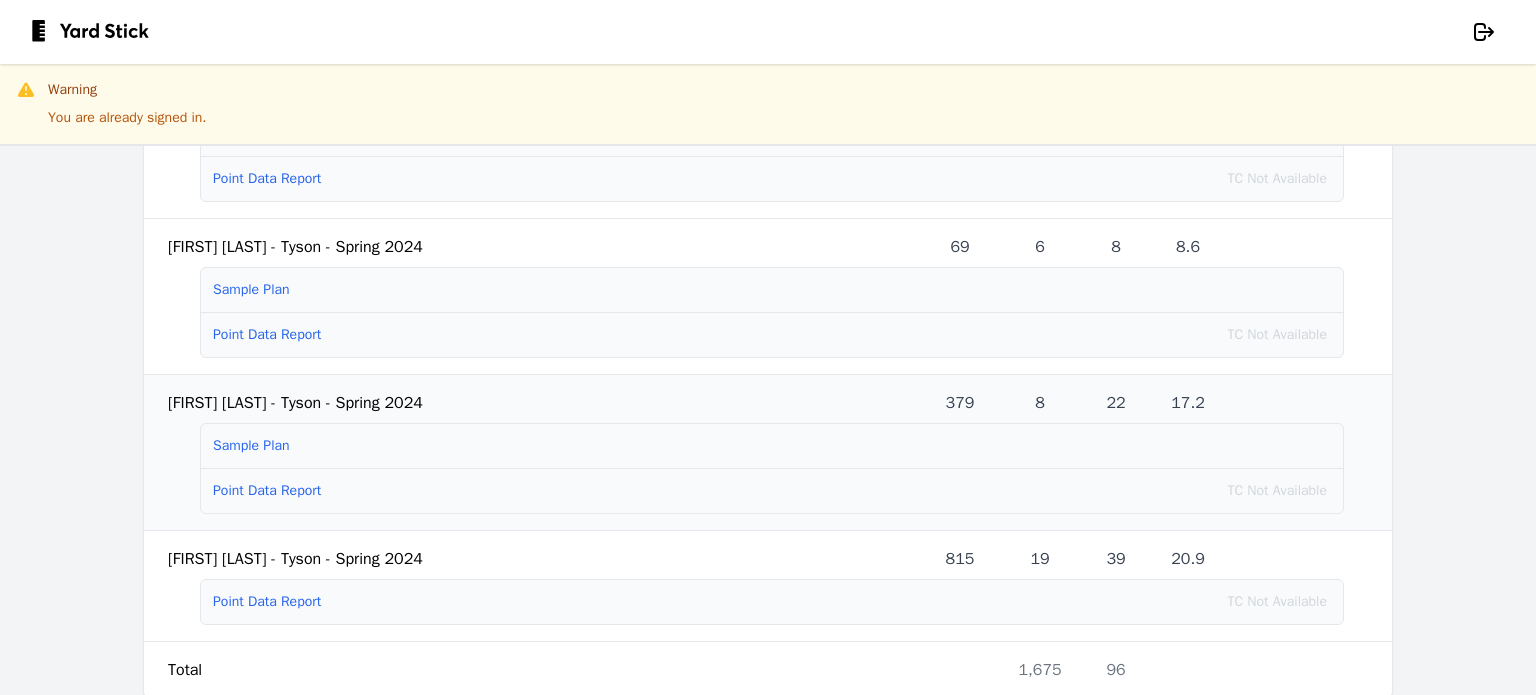 scroll, scrollTop: 437, scrollLeft: 0, axis: vertical 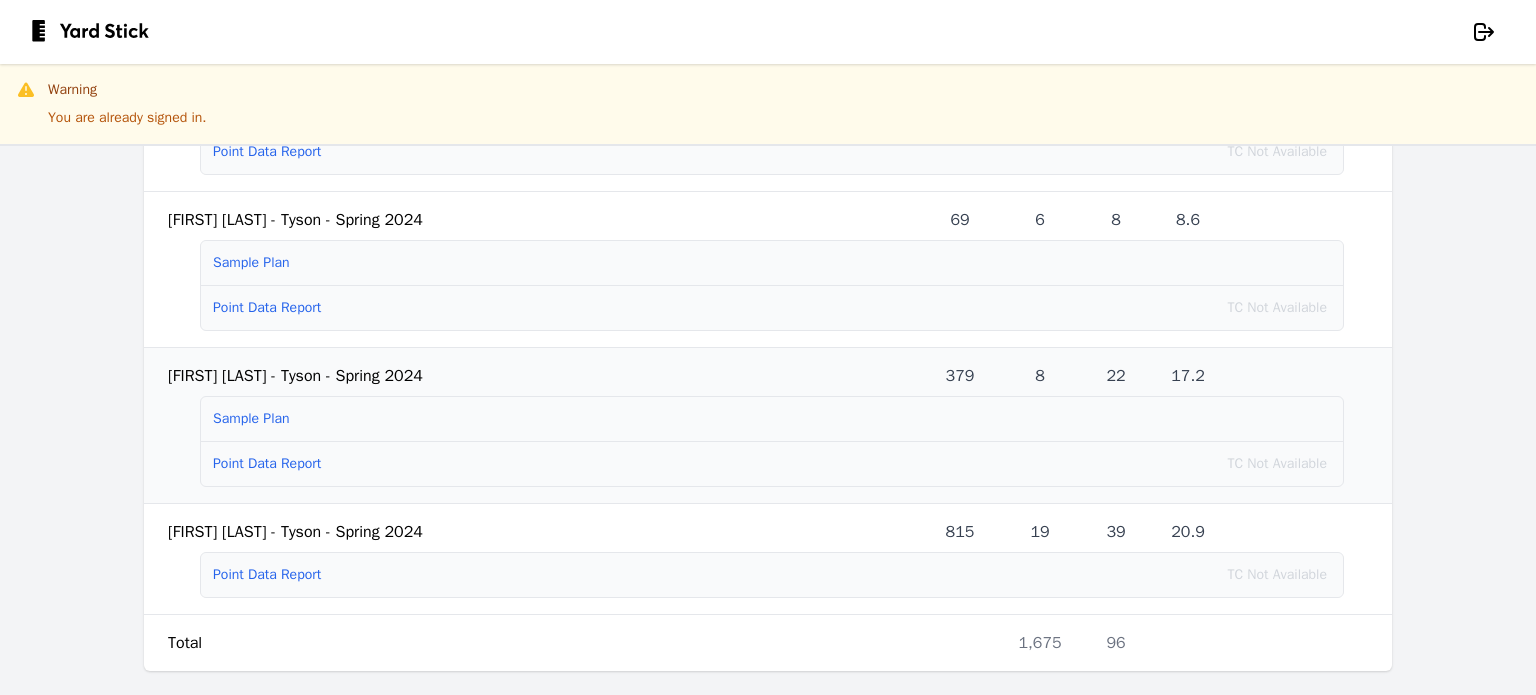 click on "Point Data Report" at bounding box center (267, 463) 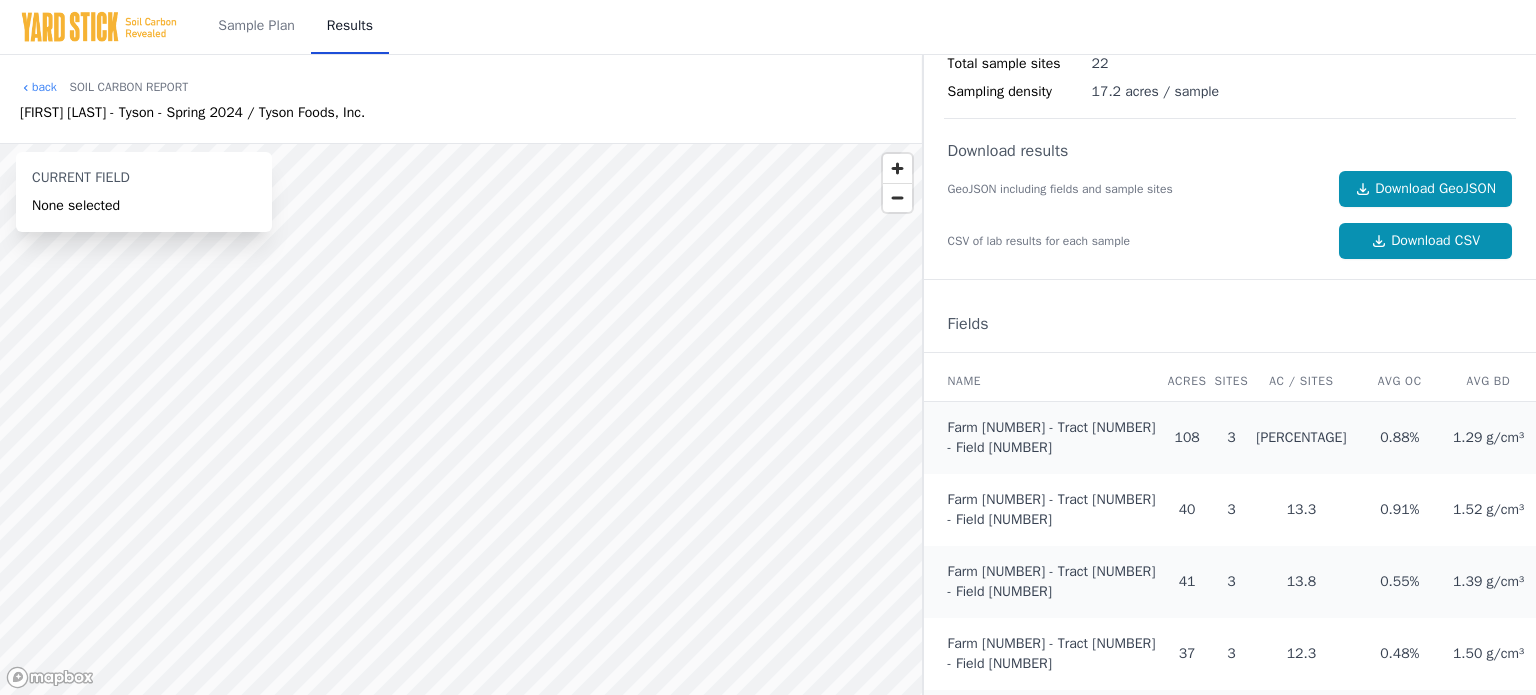 scroll, scrollTop: 372, scrollLeft: 0, axis: vertical 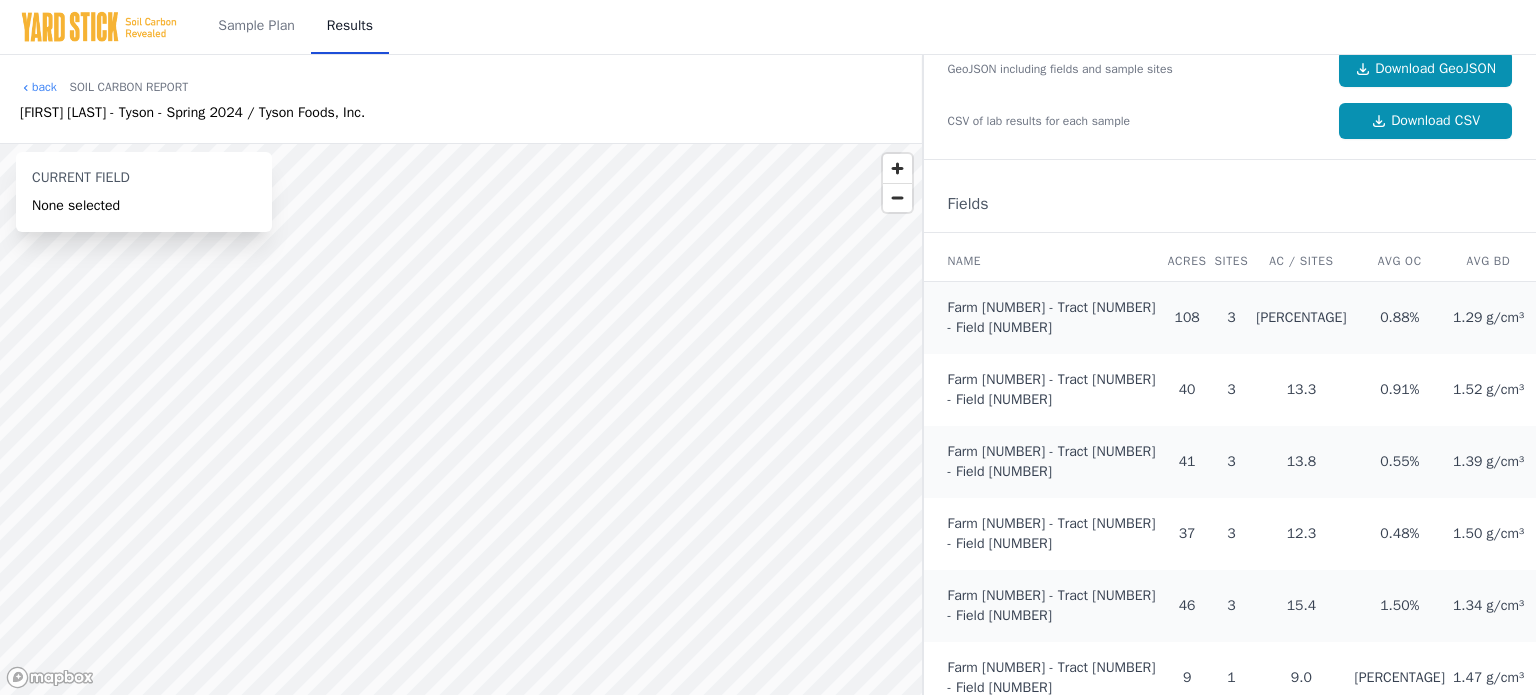 drag, startPoint x: 936, startPoint y: 259, endPoint x: 1512, endPoint y: 683, distance: 715.22864 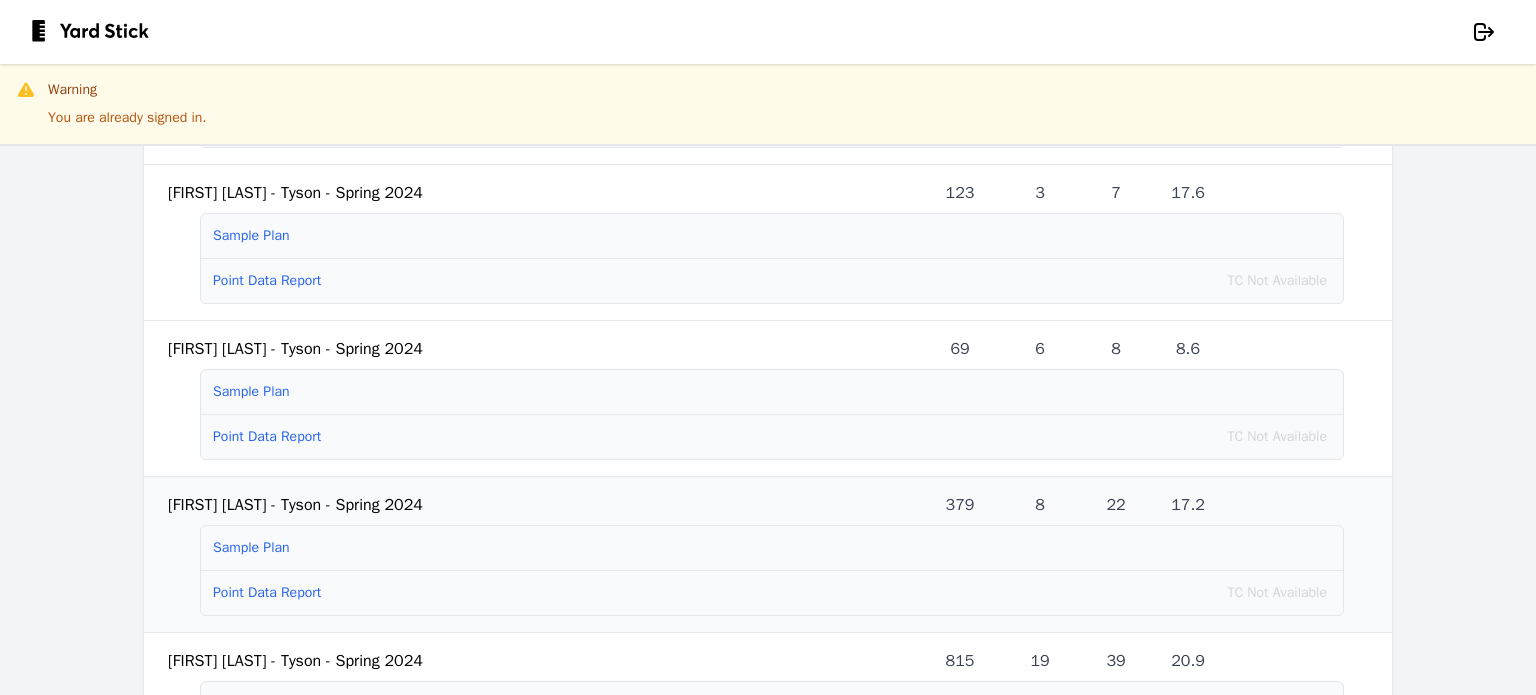 scroll, scrollTop: 300, scrollLeft: 0, axis: vertical 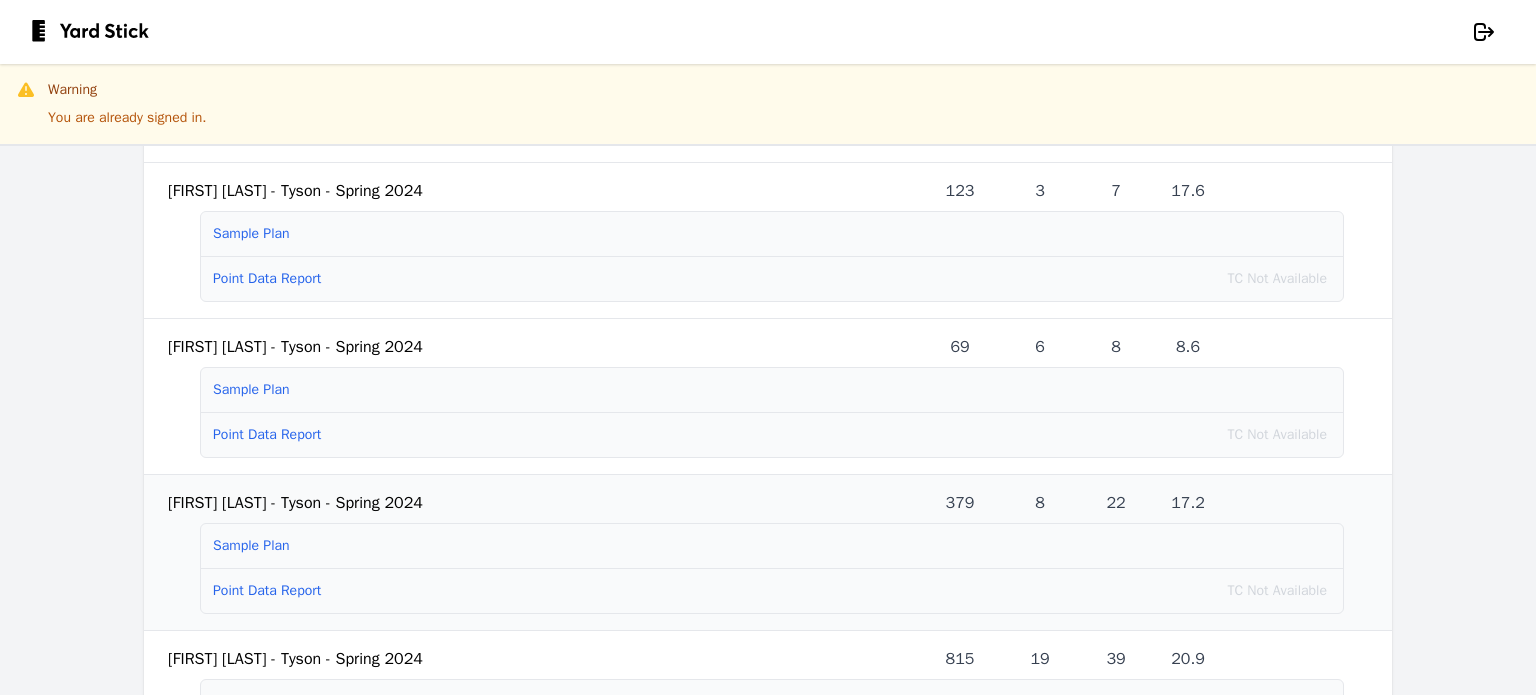 click on "Point Data Report" at bounding box center (267, 590) 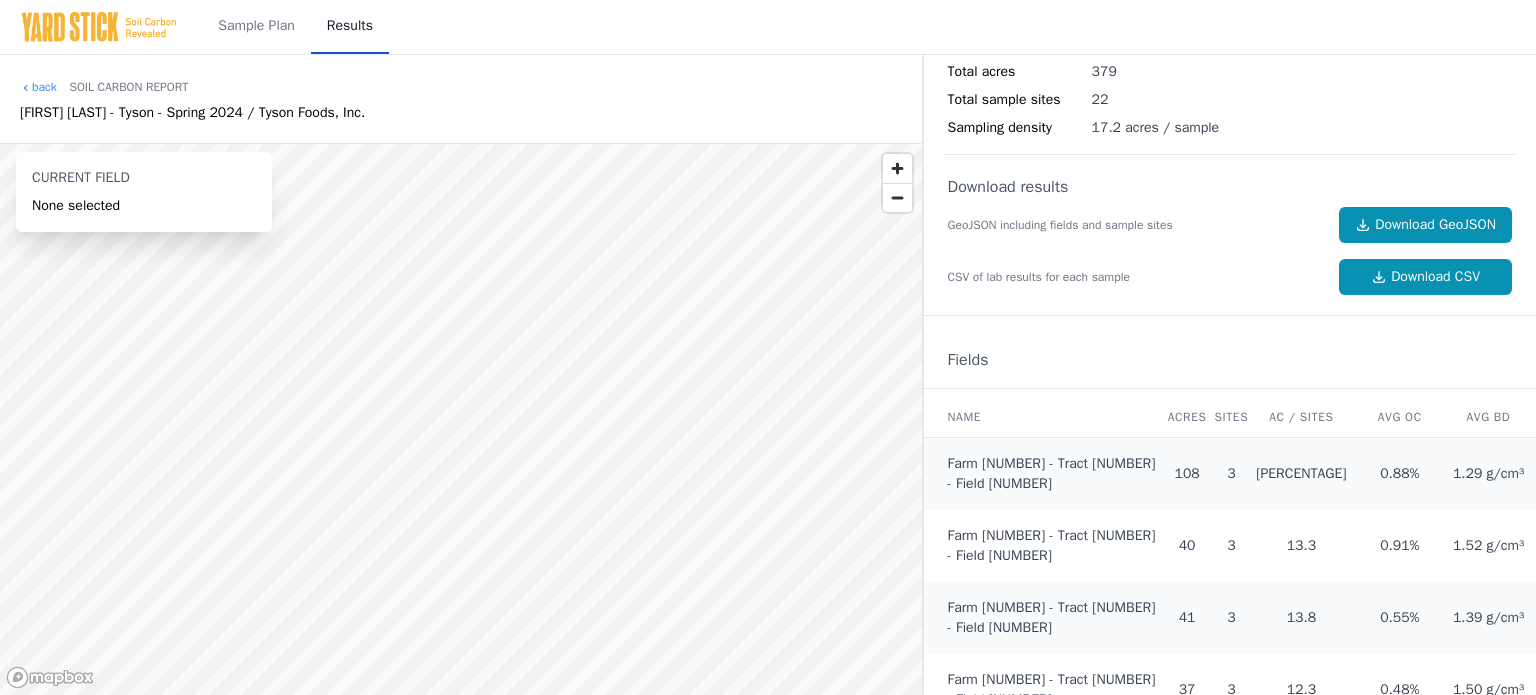 scroll, scrollTop: 372, scrollLeft: 0, axis: vertical 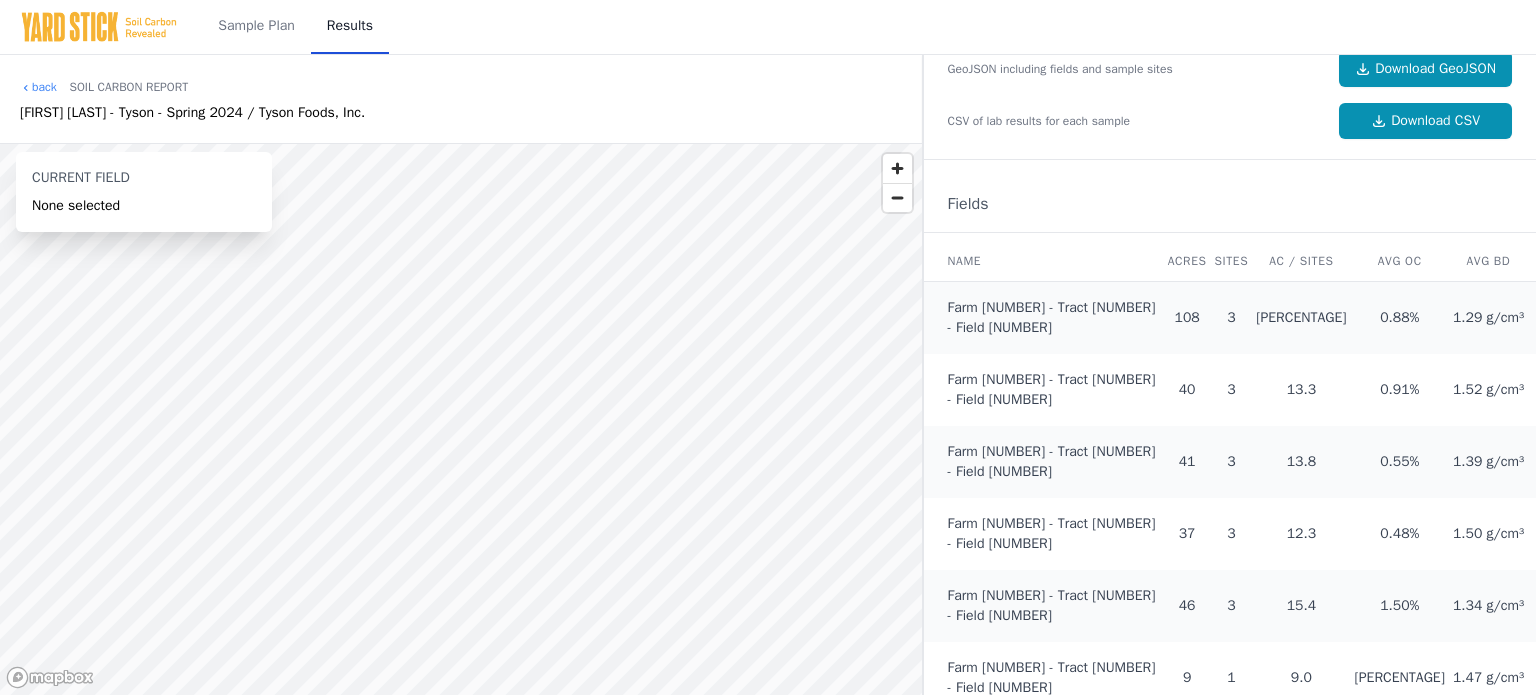 drag, startPoint x: 941, startPoint y: 303, endPoint x: 1508, endPoint y: 674, distance: 677.5913 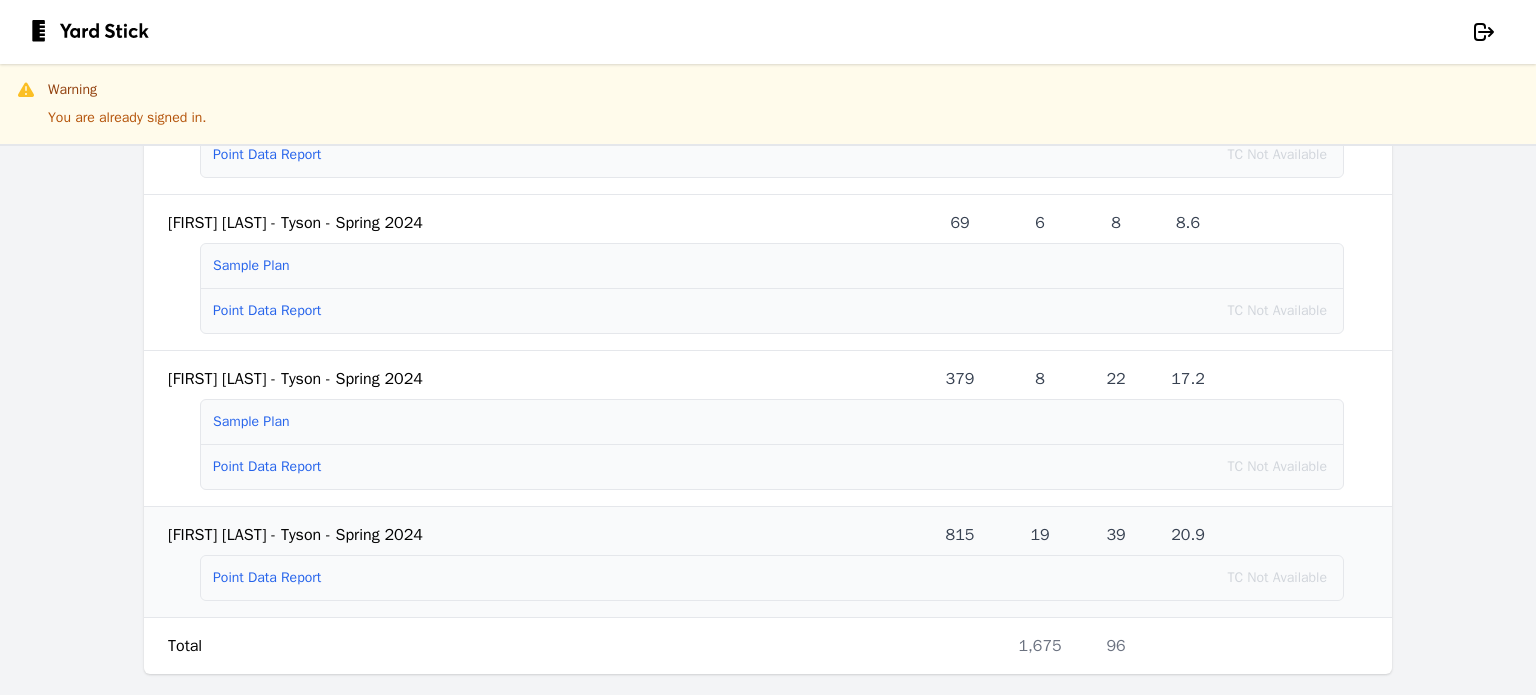 scroll, scrollTop: 437, scrollLeft: 0, axis: vertical 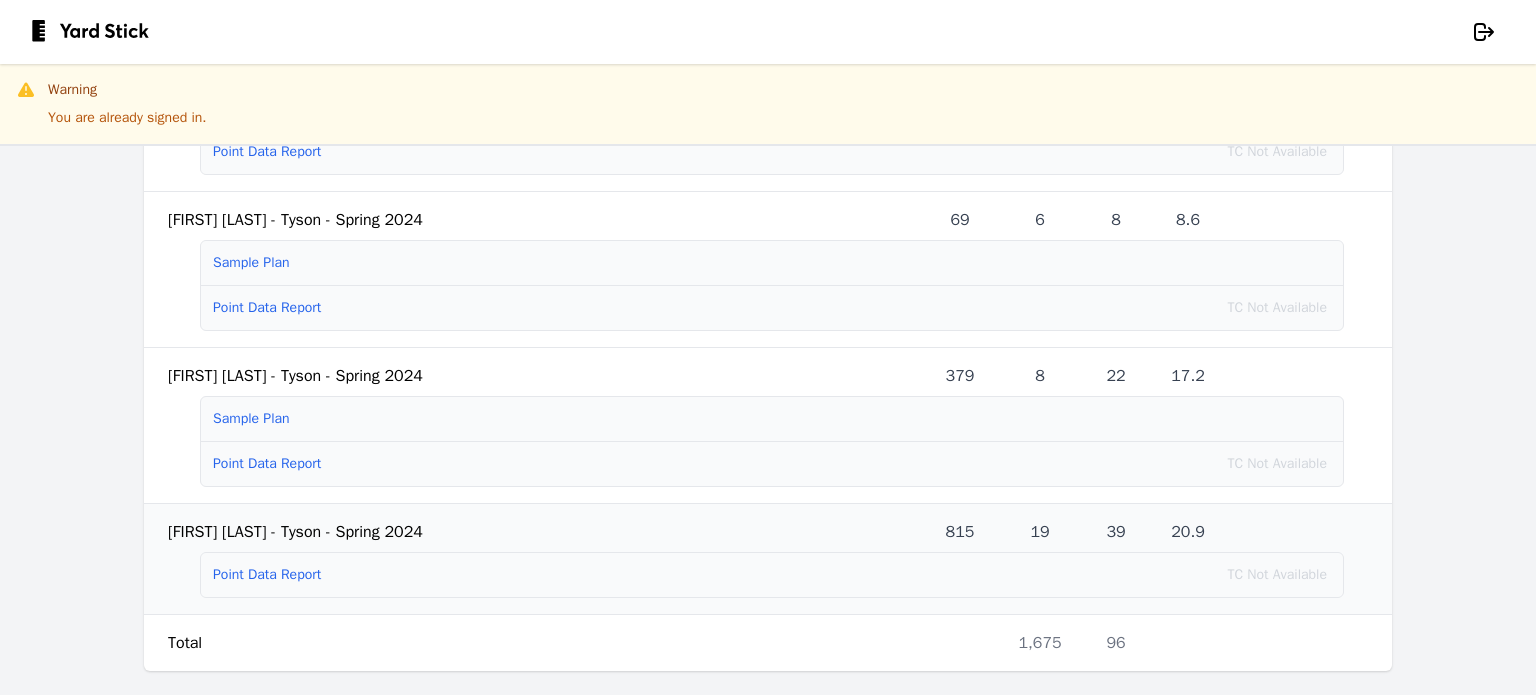 click on "Point Data Report" at bounding box center (267, 574) 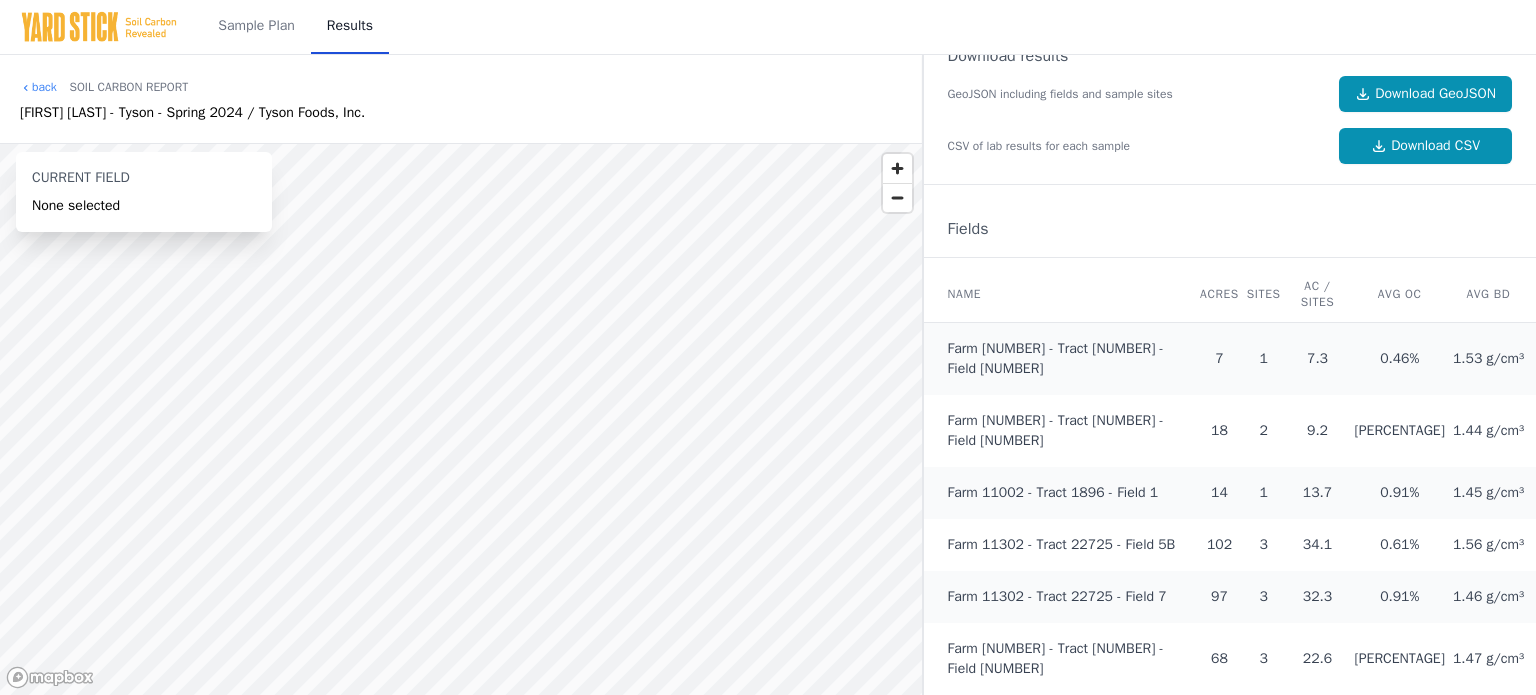 scroll, scrollTop: 344, scrollLeft: 0, axis: vertical 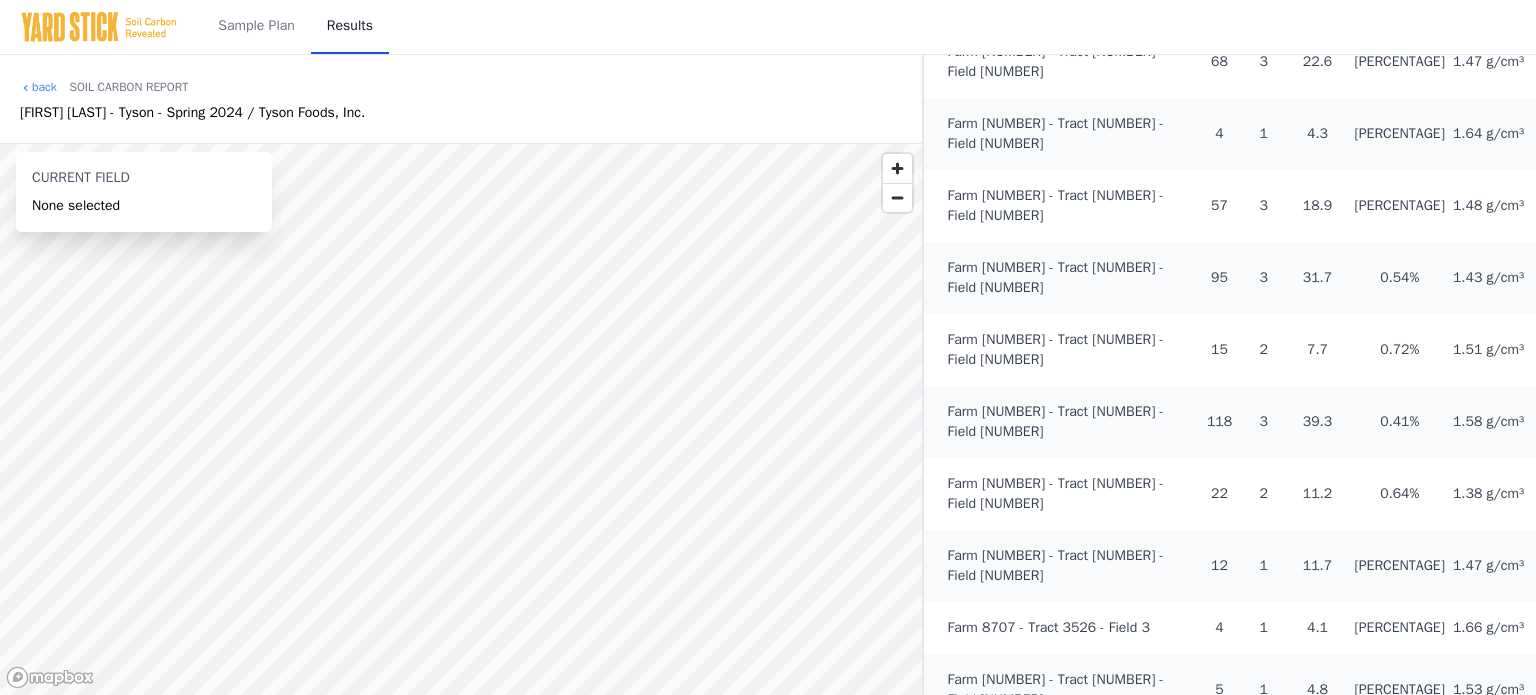 drag, startPoint x: 939, startPoint y: 335, endPoint x: 1509, endPoint y: 671, distance: 661.66156 